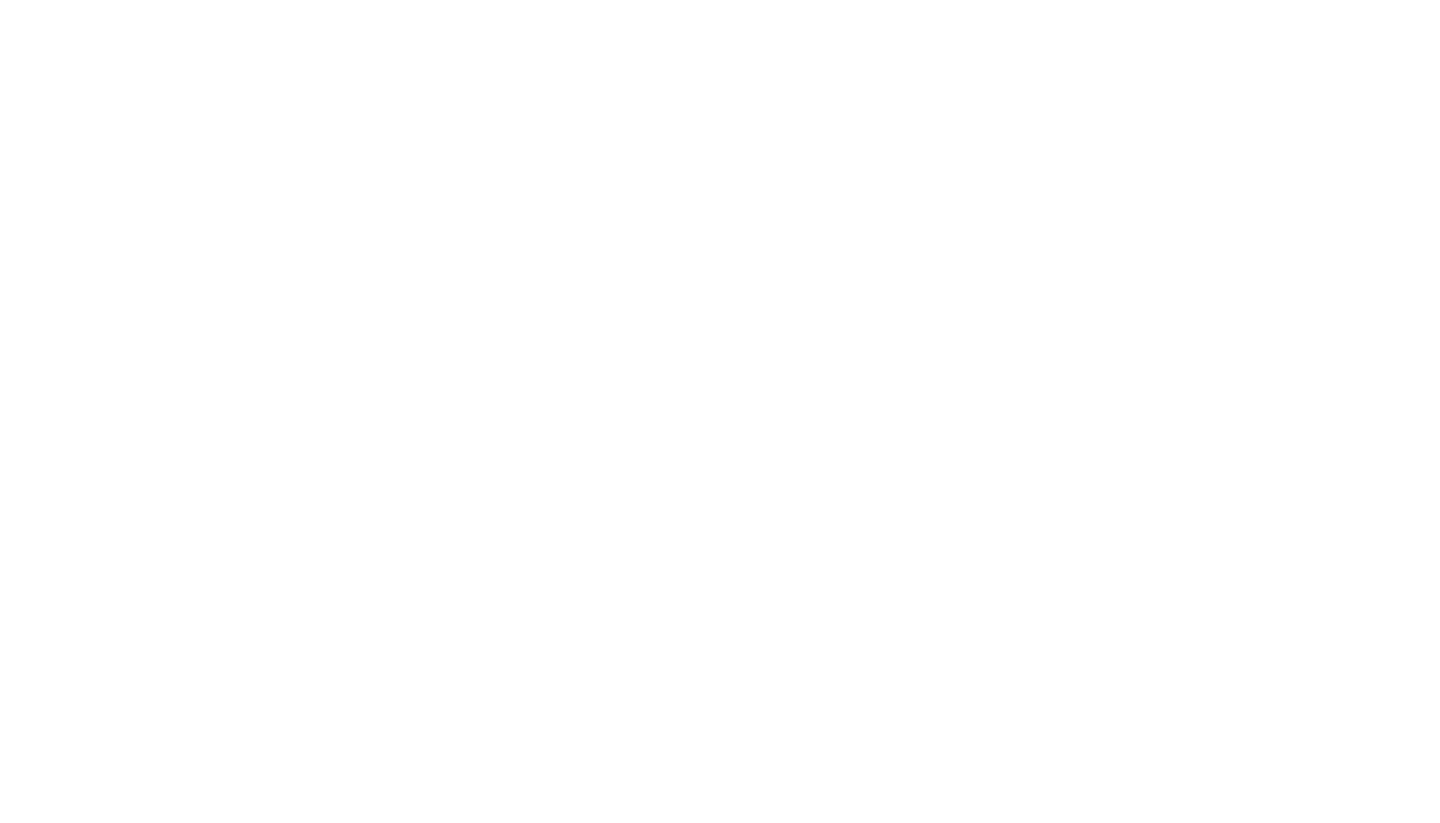 scroll, scrollTop: 0, scrollLeft: 0, axis: both 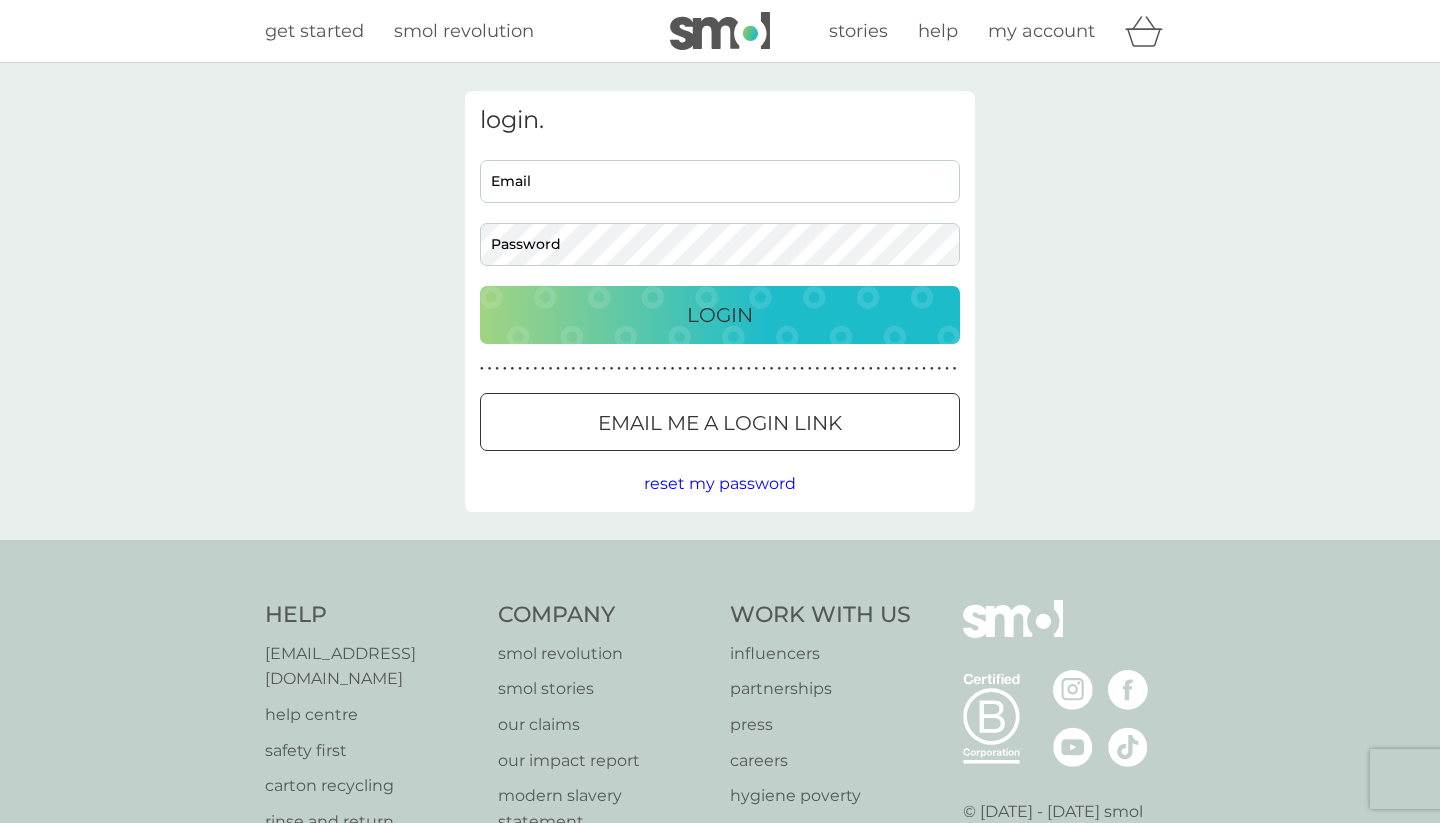click on "Email" at bounding box center (720, 181) 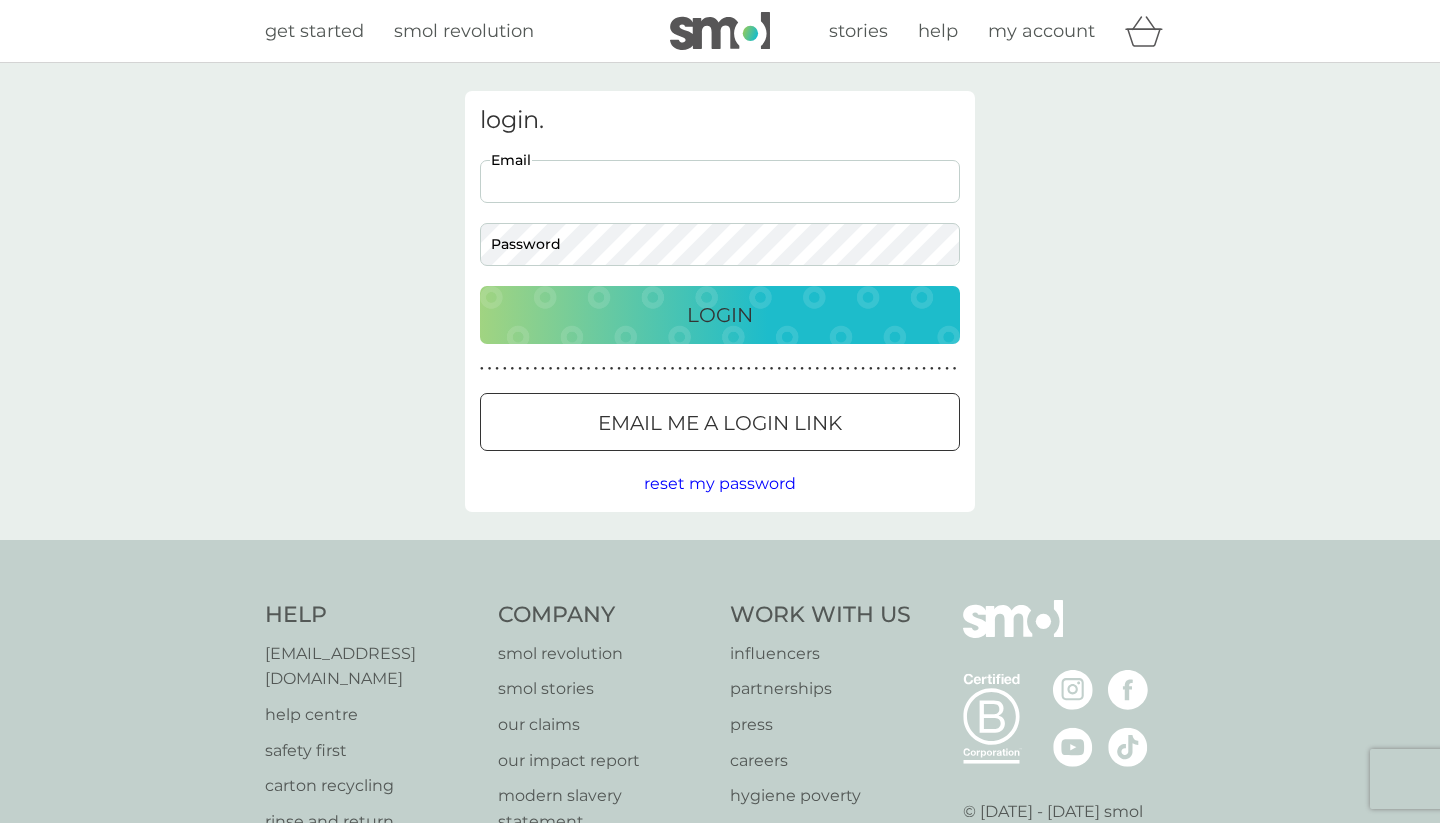 scroll, scrollTop: 0, scrollLeft: 0, axis: both 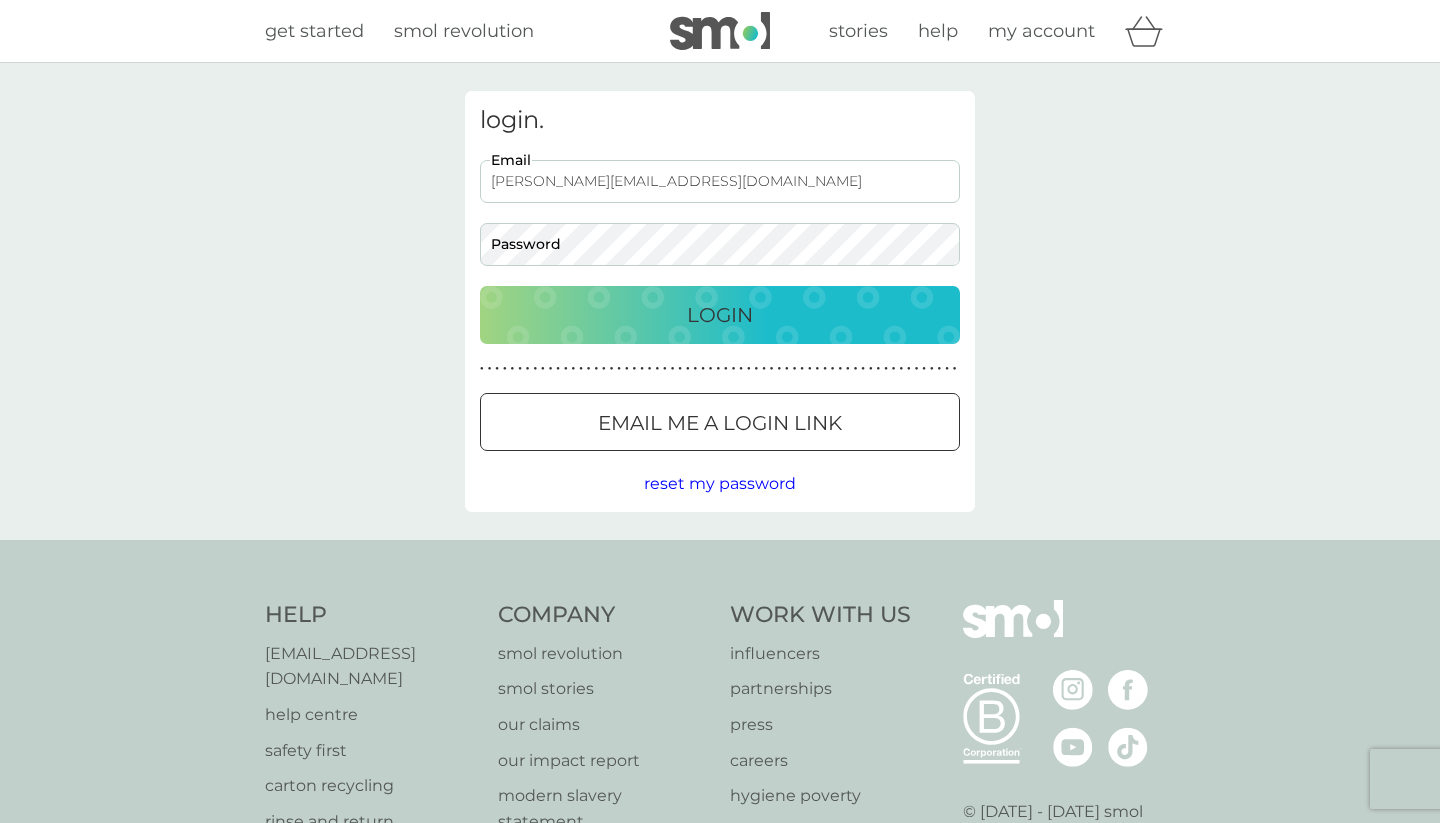 type on "[PERSON_NAME][EMAIL_ADDRESS][DOMAIN_NAME]" 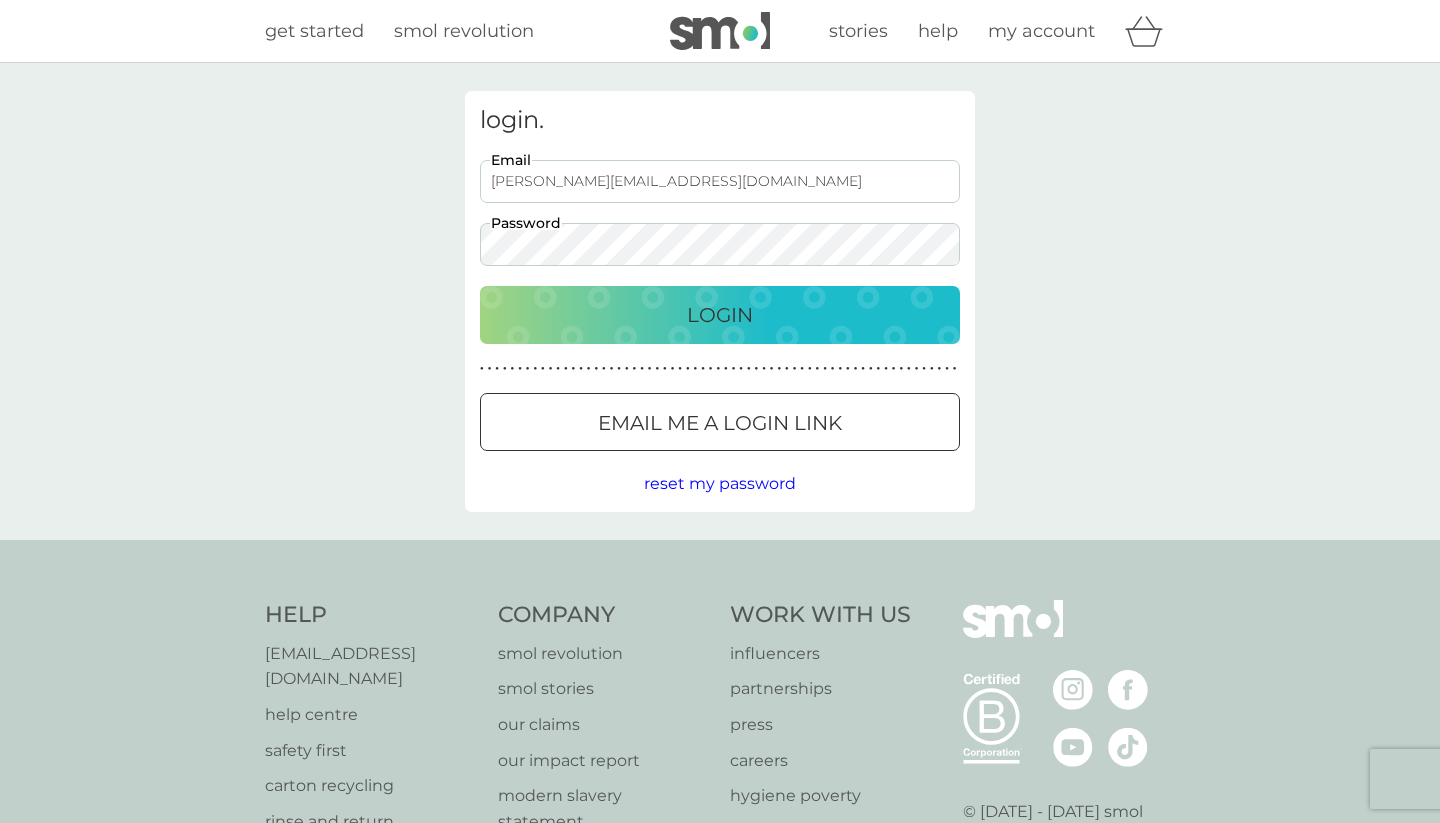 click on "Login" at bounding box center (720, 315) 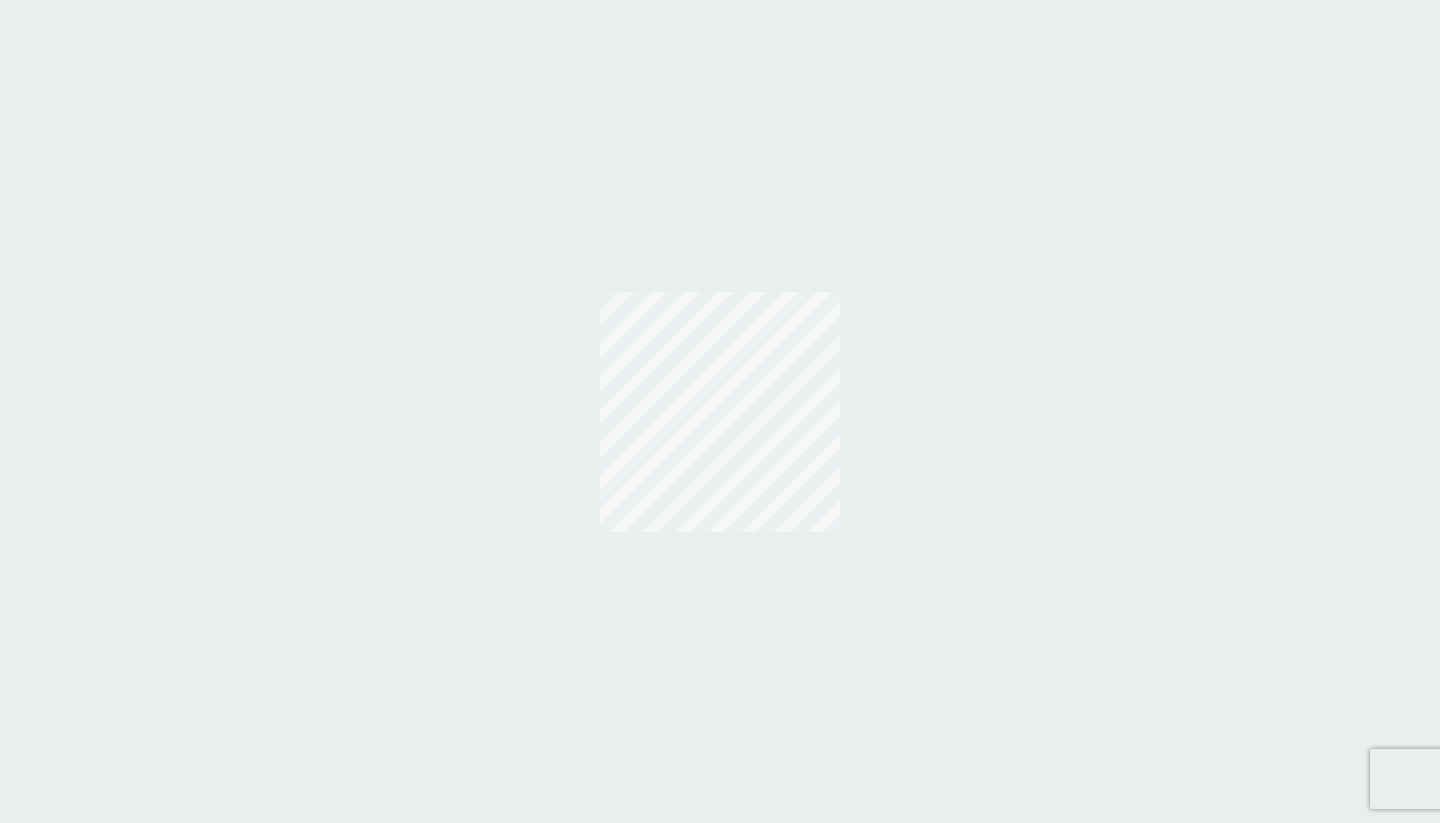 scroll, scrollTop: 0, scrollLeft: 0, axis: both 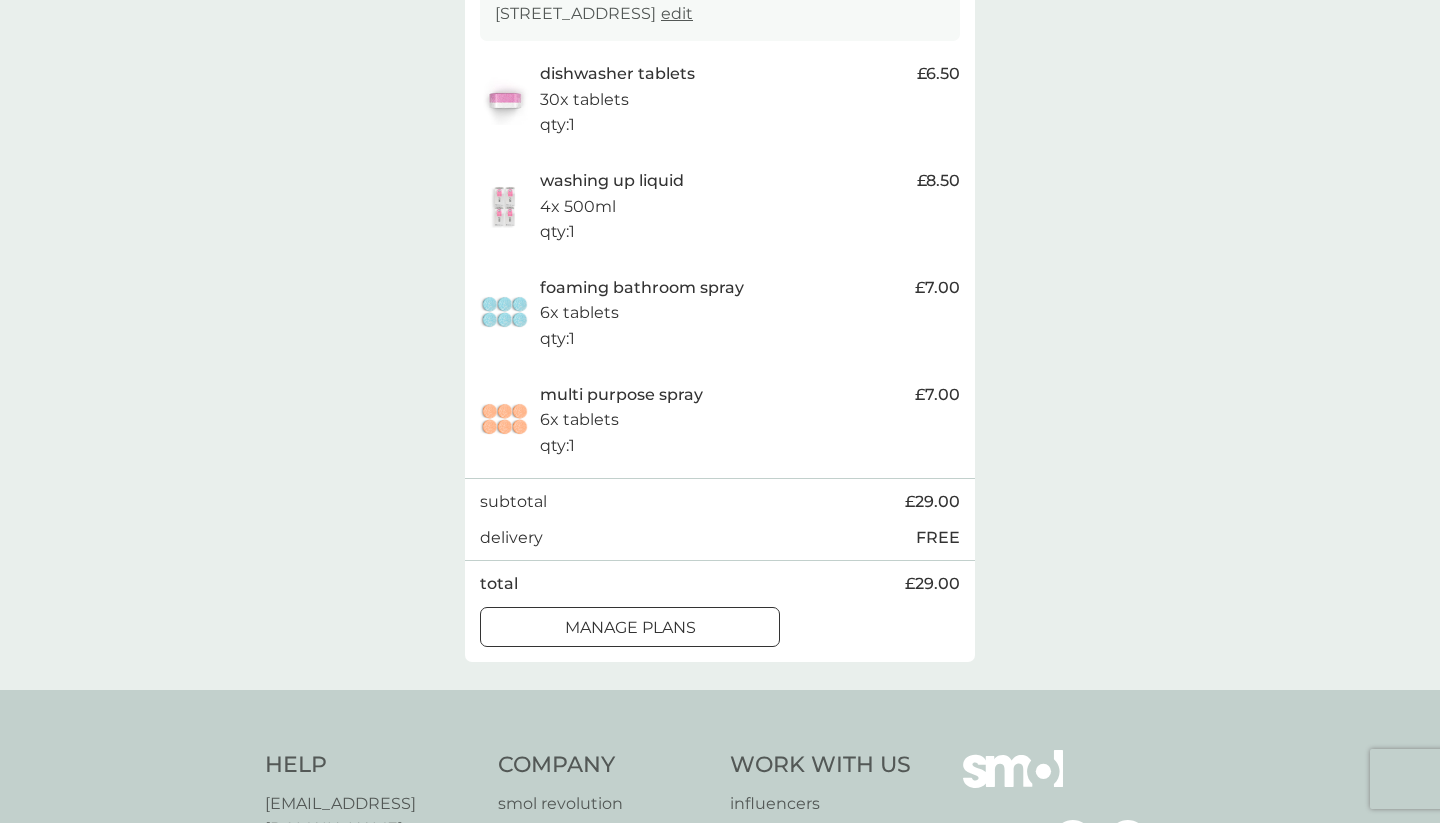 click on "manage plans" at bounding box center (630, 628) 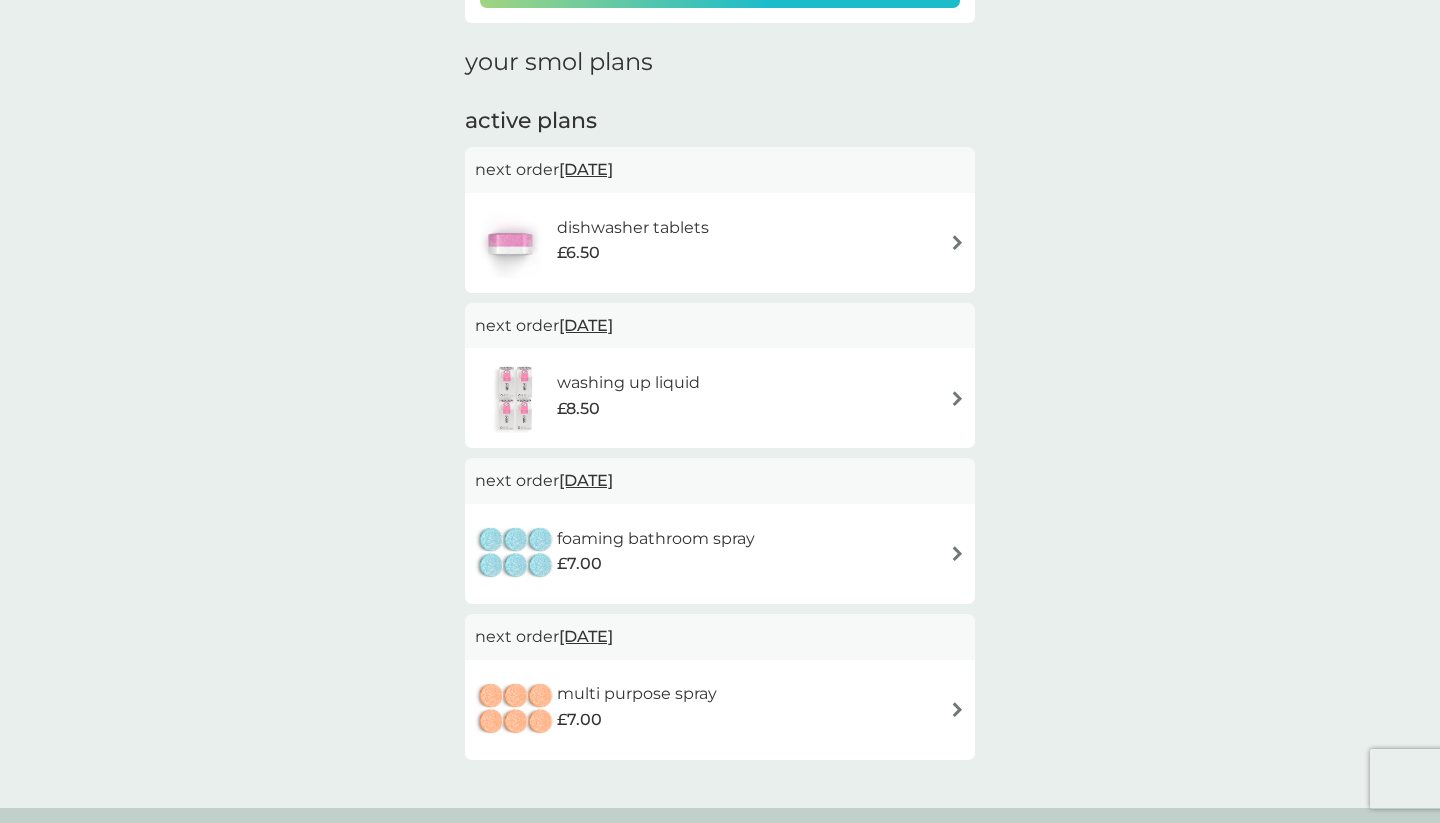 scroll, scrollTop: 271, scrollLeft: 0, axis: vertical 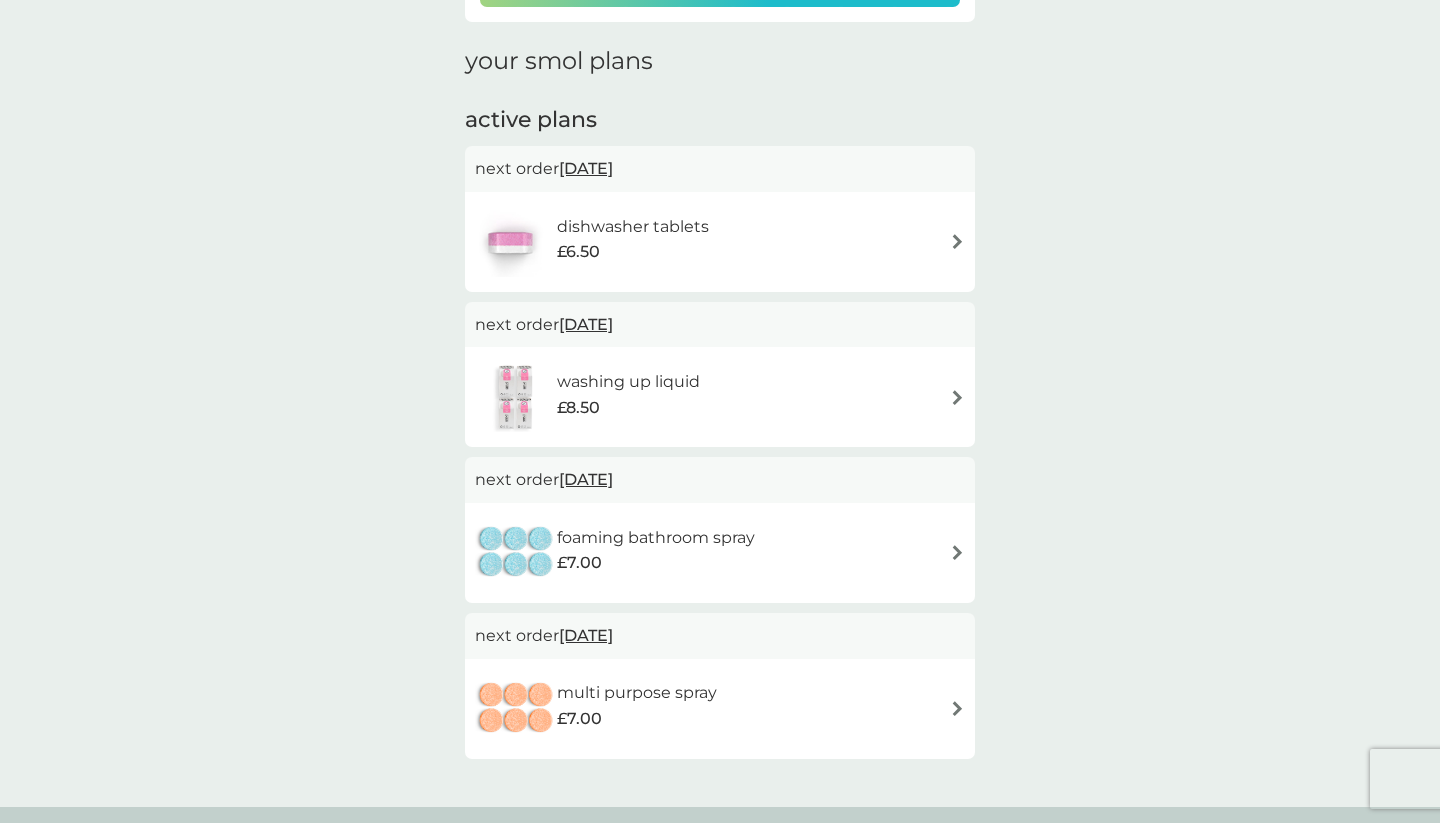 click at bounding box center (957, 241) 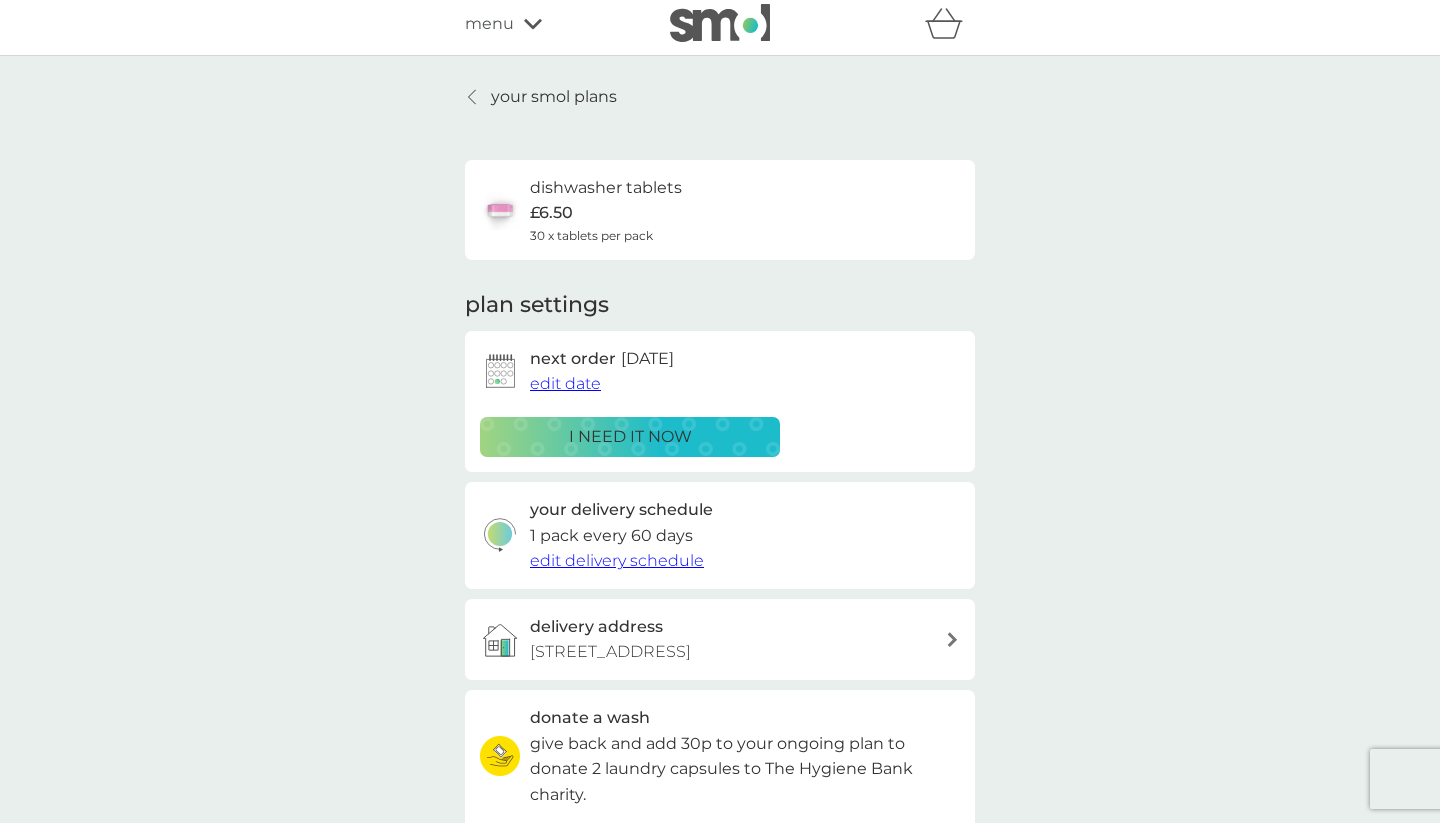 scroll, scrollTop: 5, scrollLeft: 0, axis: vertical 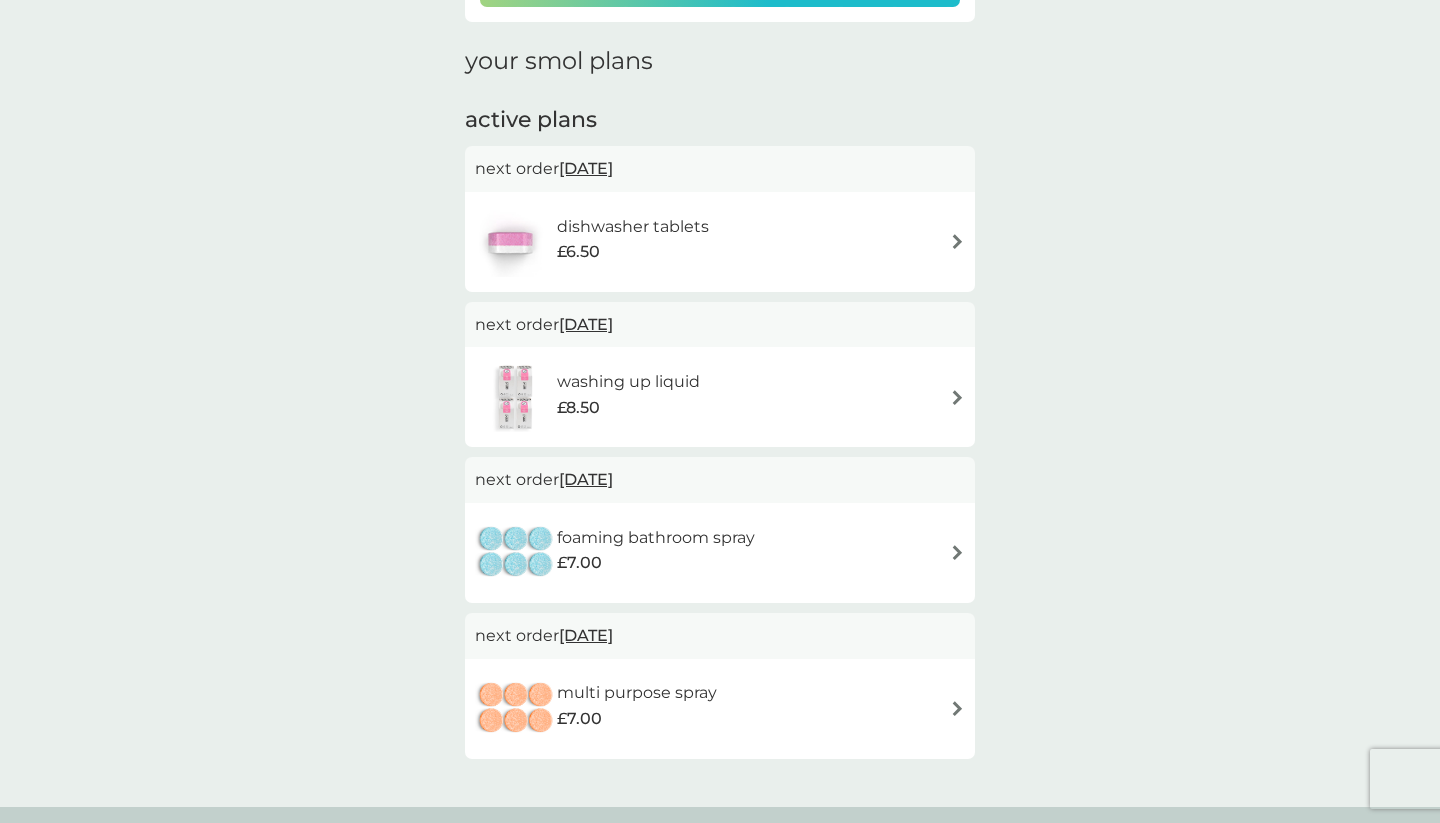 click at bounding box center [957, 552] 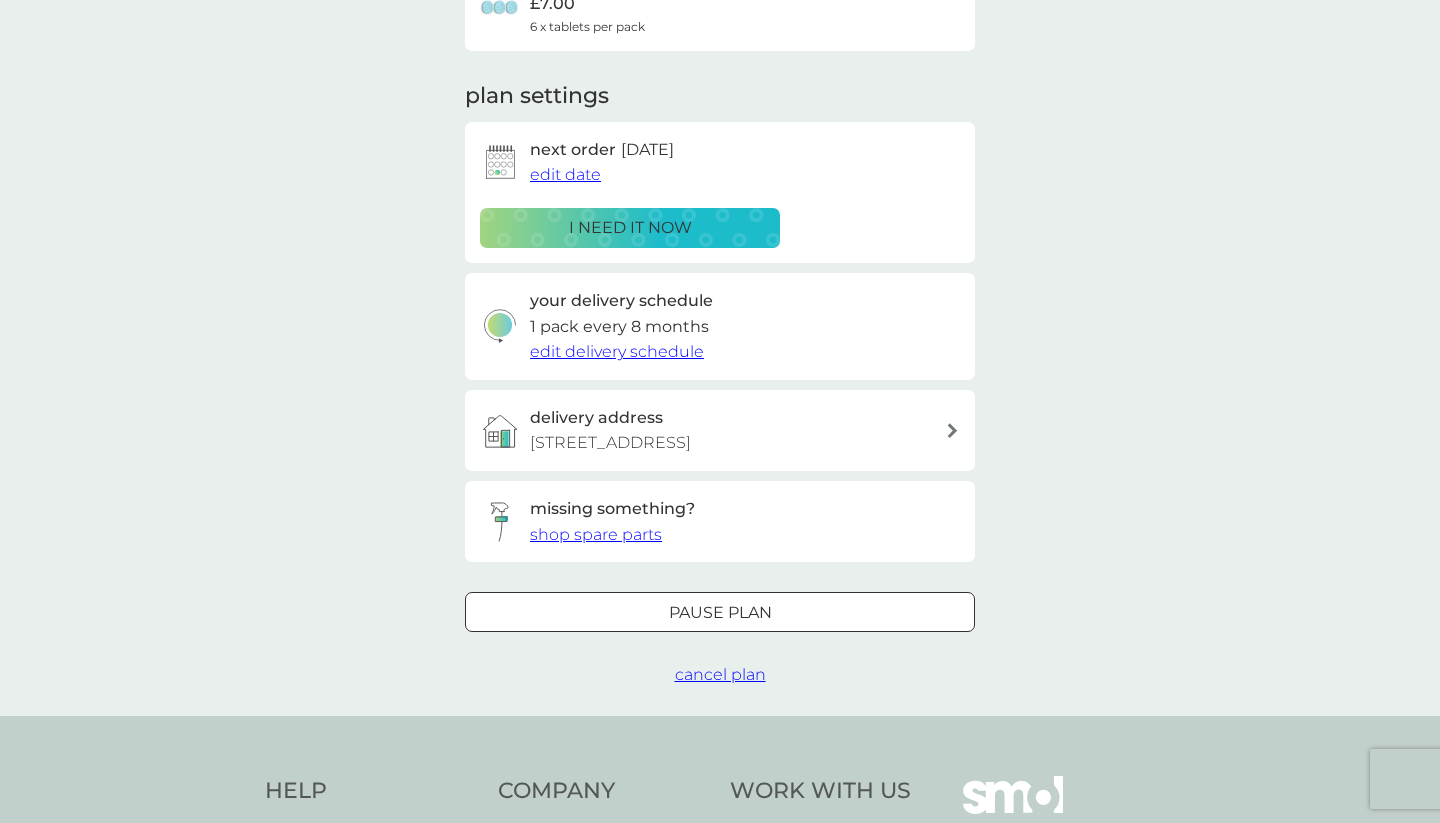 scroll, scrollTop: 217, scrollLeft: 0, axis: vertical 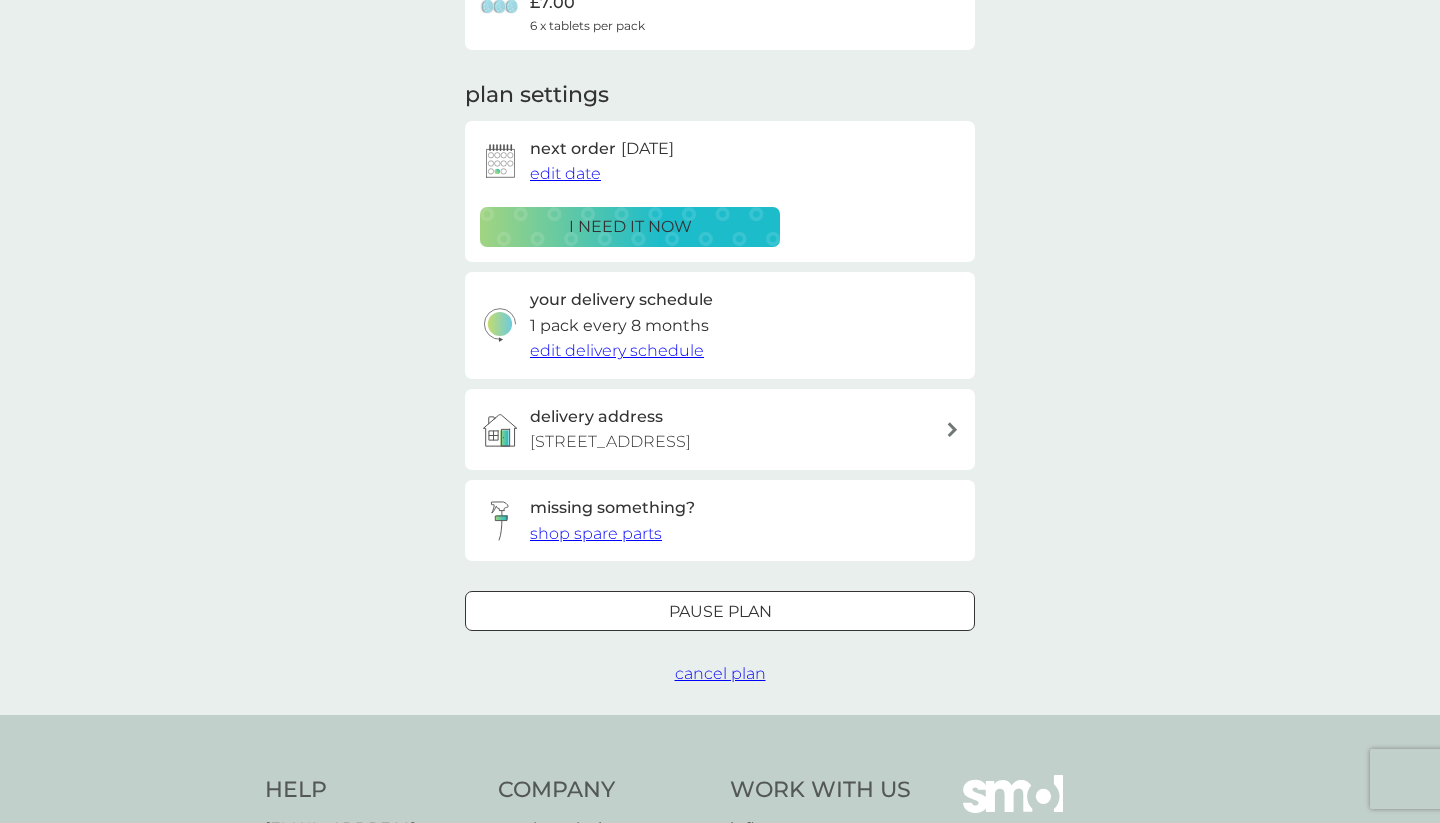 click on "edit delivery schedule" at bounding box center [617, 350] 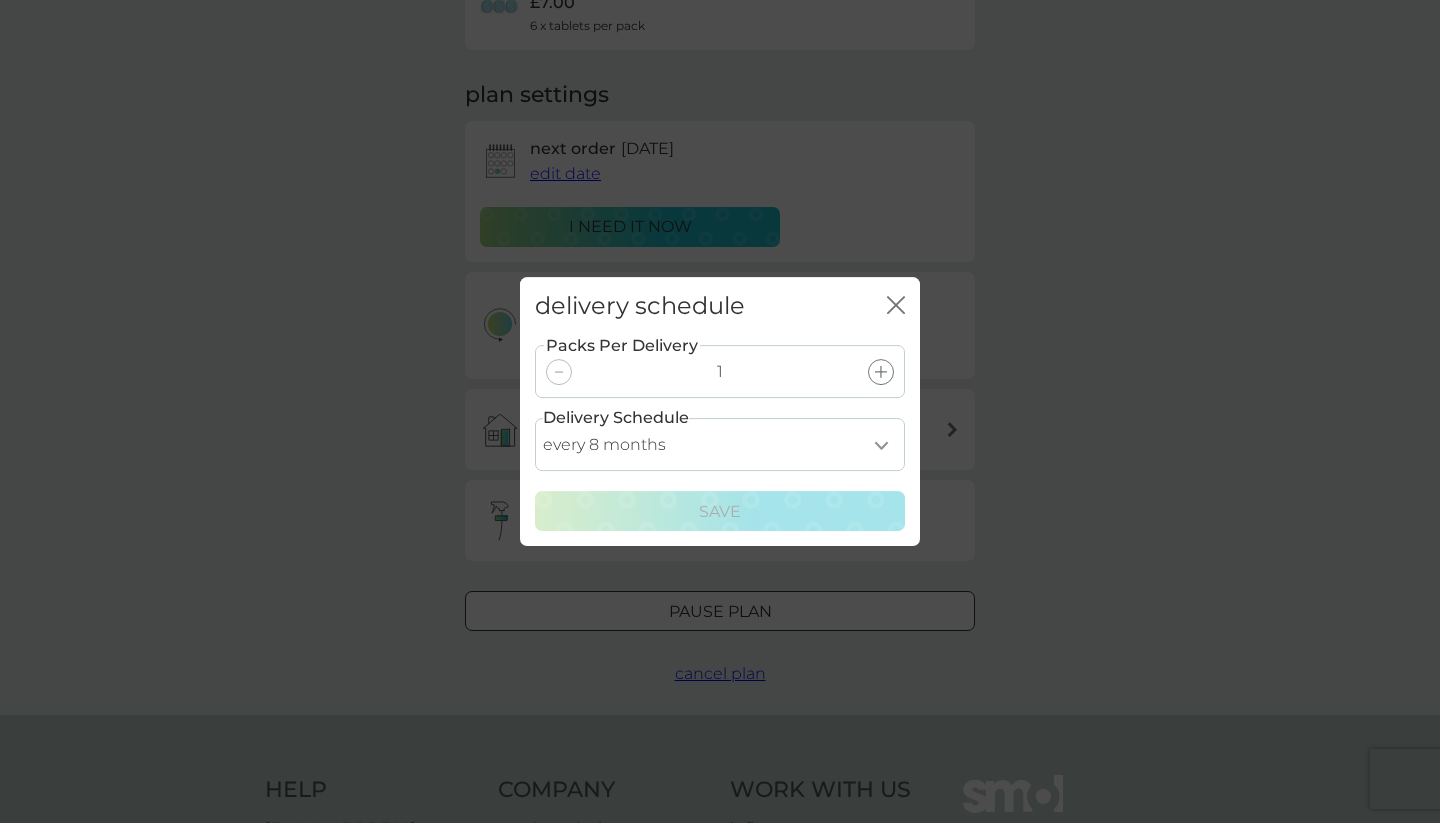 click on "close" 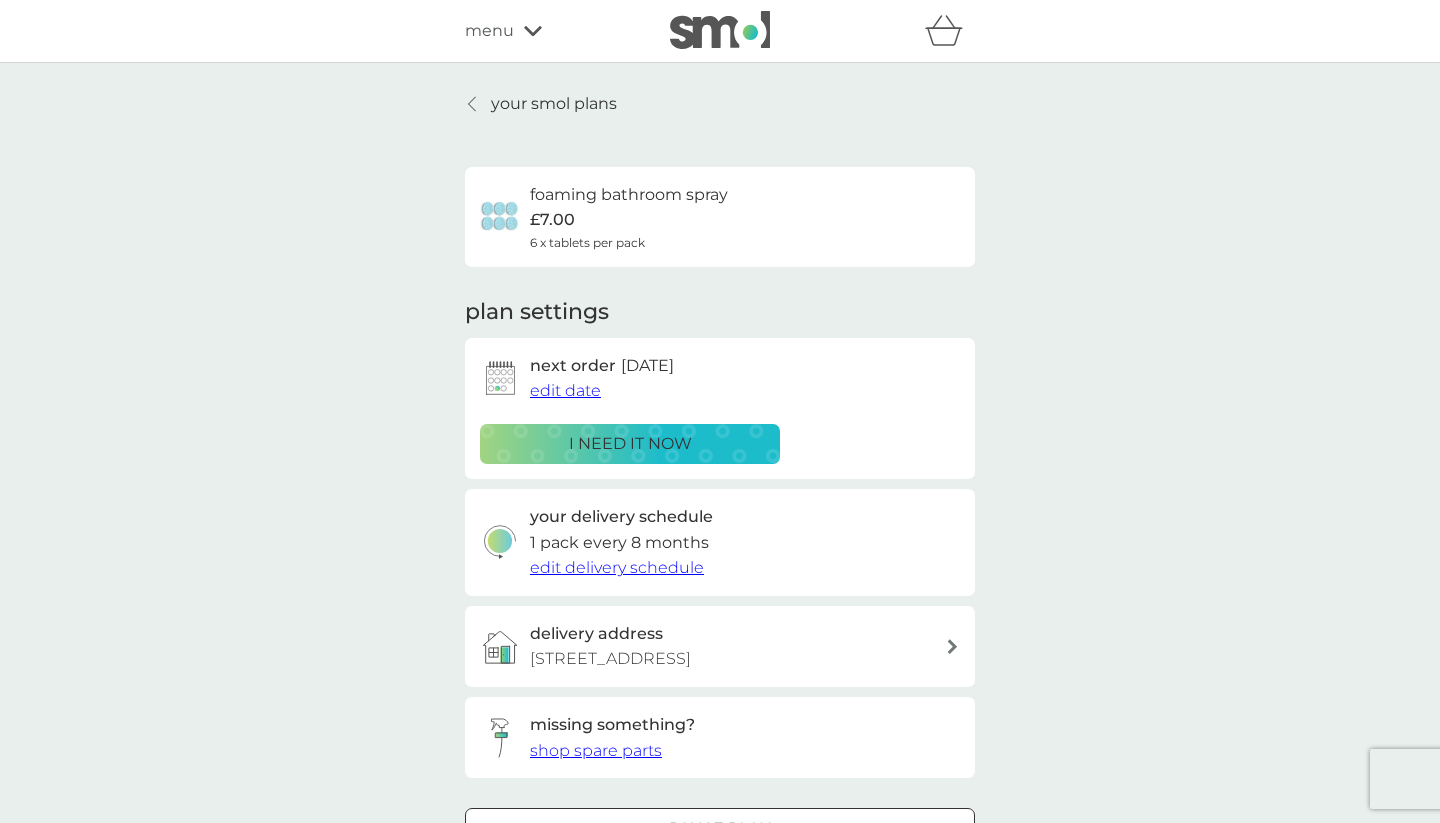 scroll, scrollTop: 0, scrollLeft: 0, axis: both 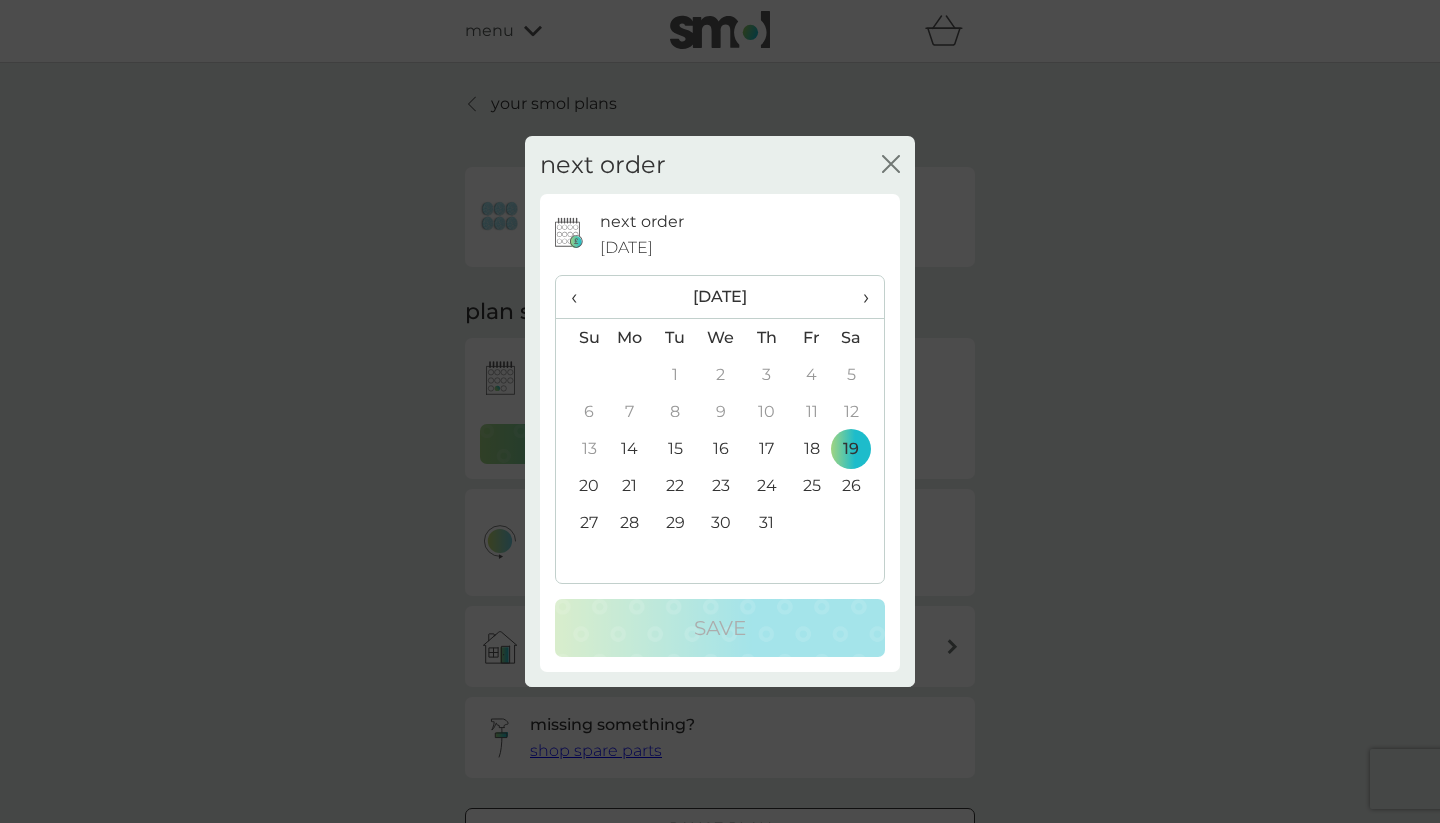 click on "›" at bounding box center [859, 297] 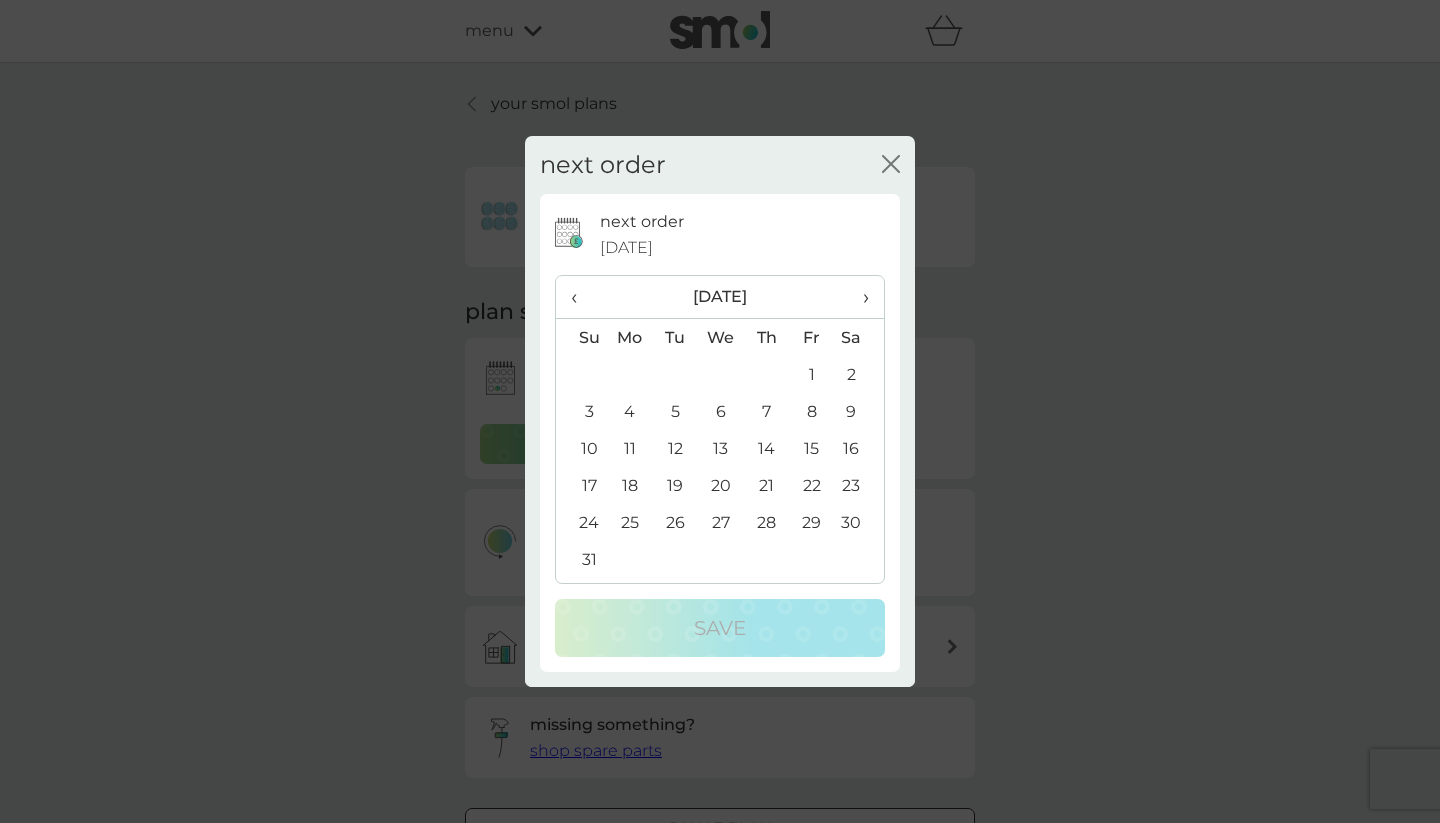 click on "›" at bounding box center (859, 297) 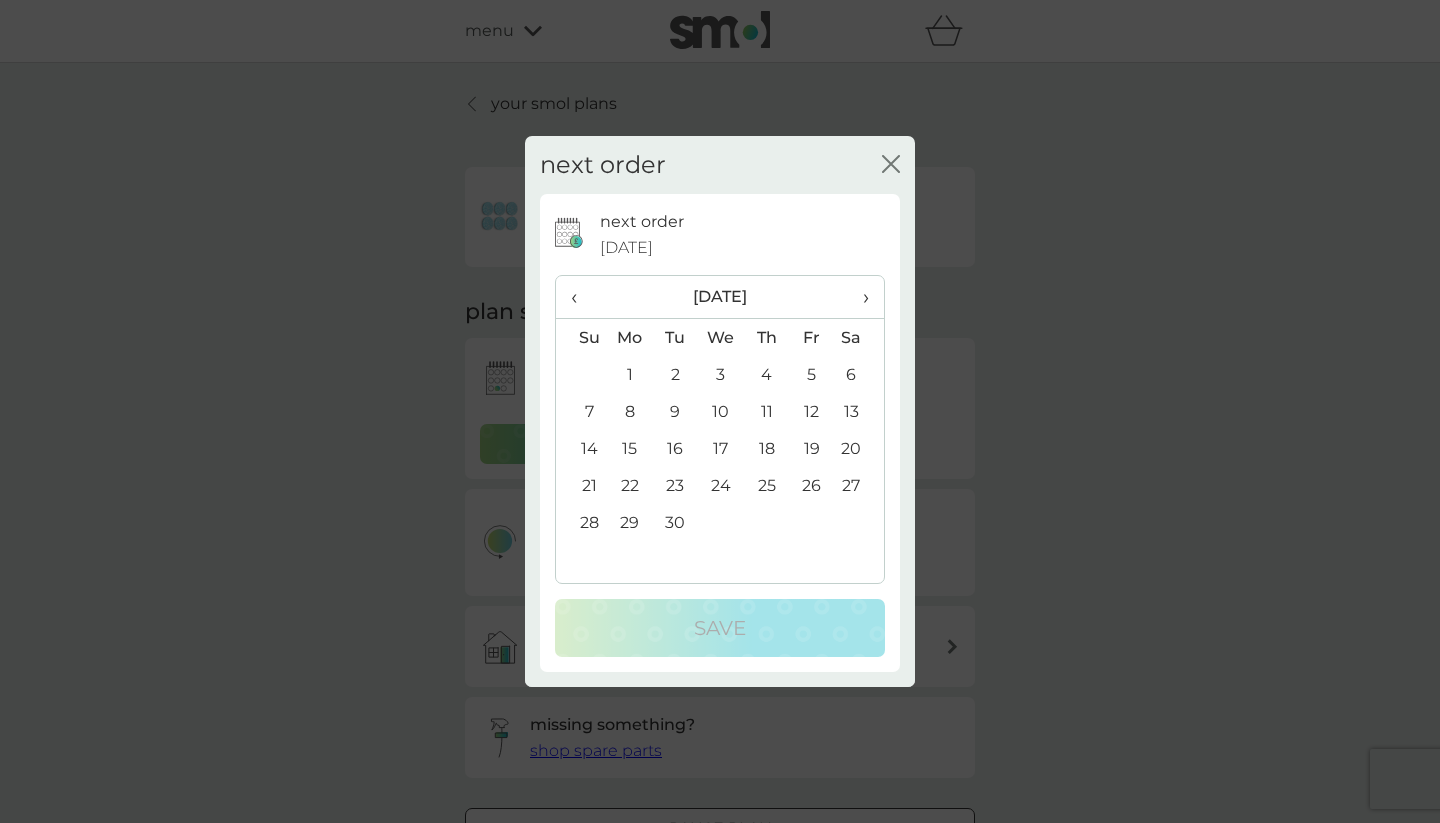 click on "19" at bounding box center [811, 448] 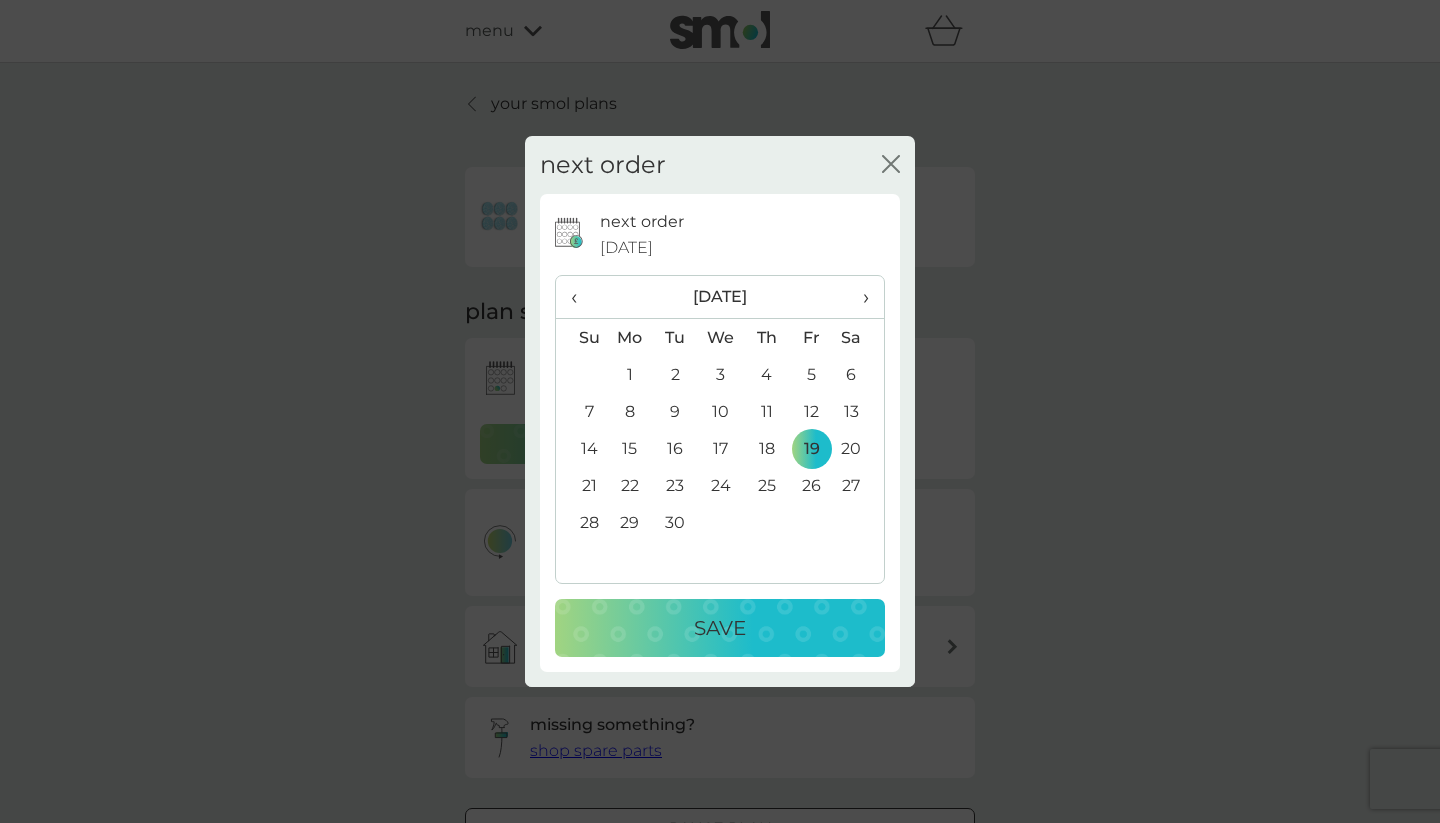 click on "Save" at bounding box center [720, 628] 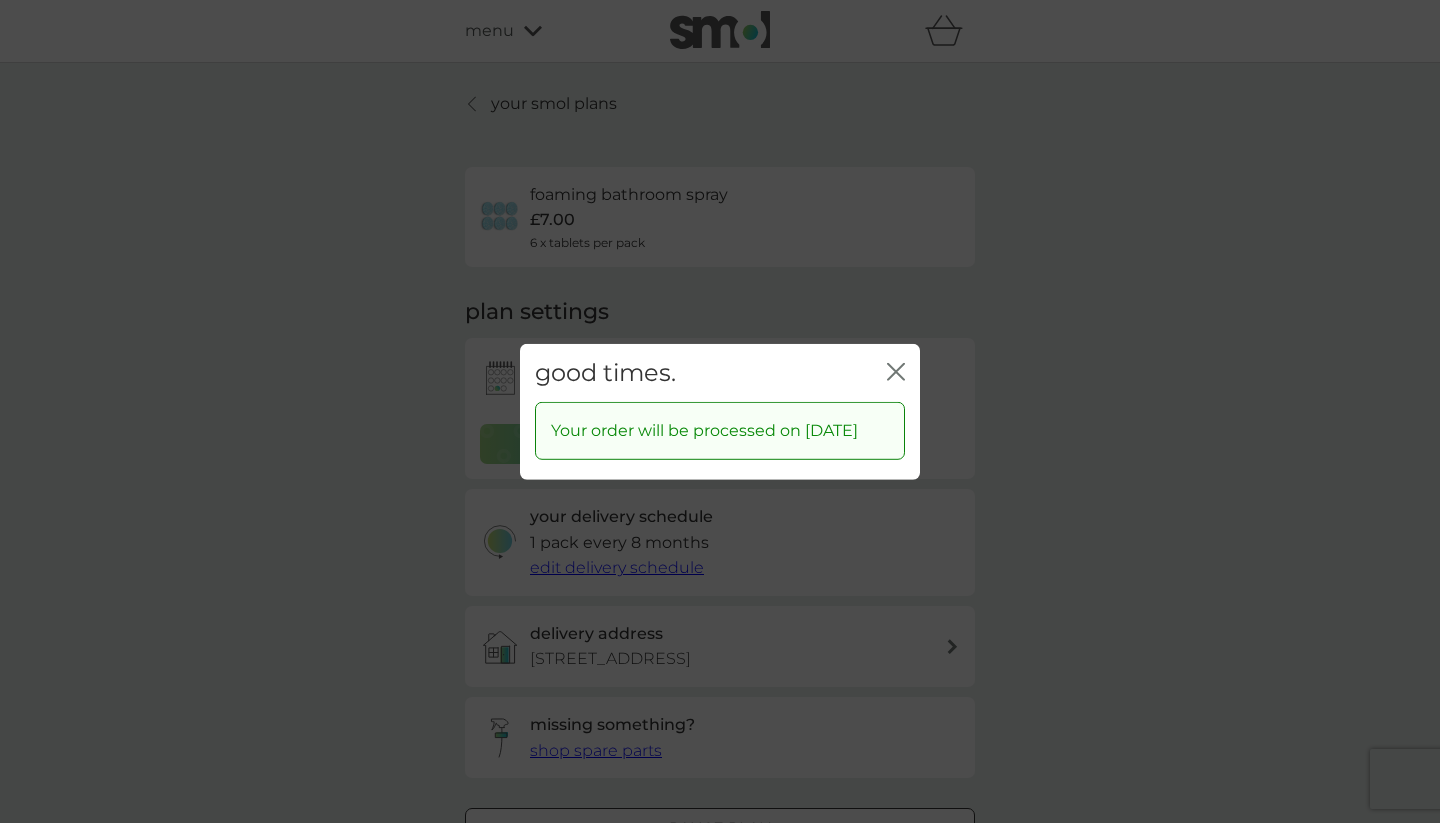 click 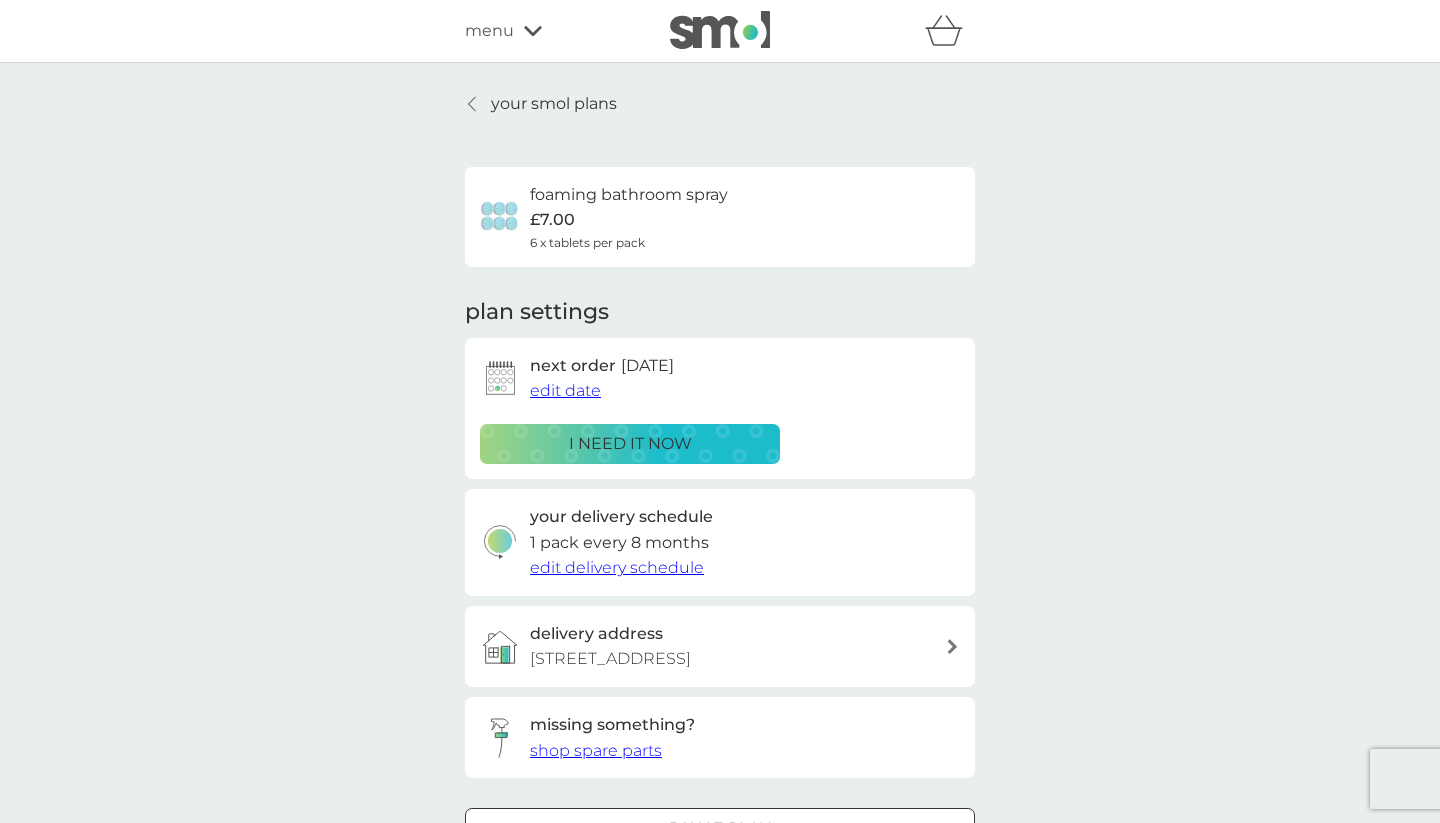 scroll, scrollTop: 0, scrollLeft: 0, axis: both 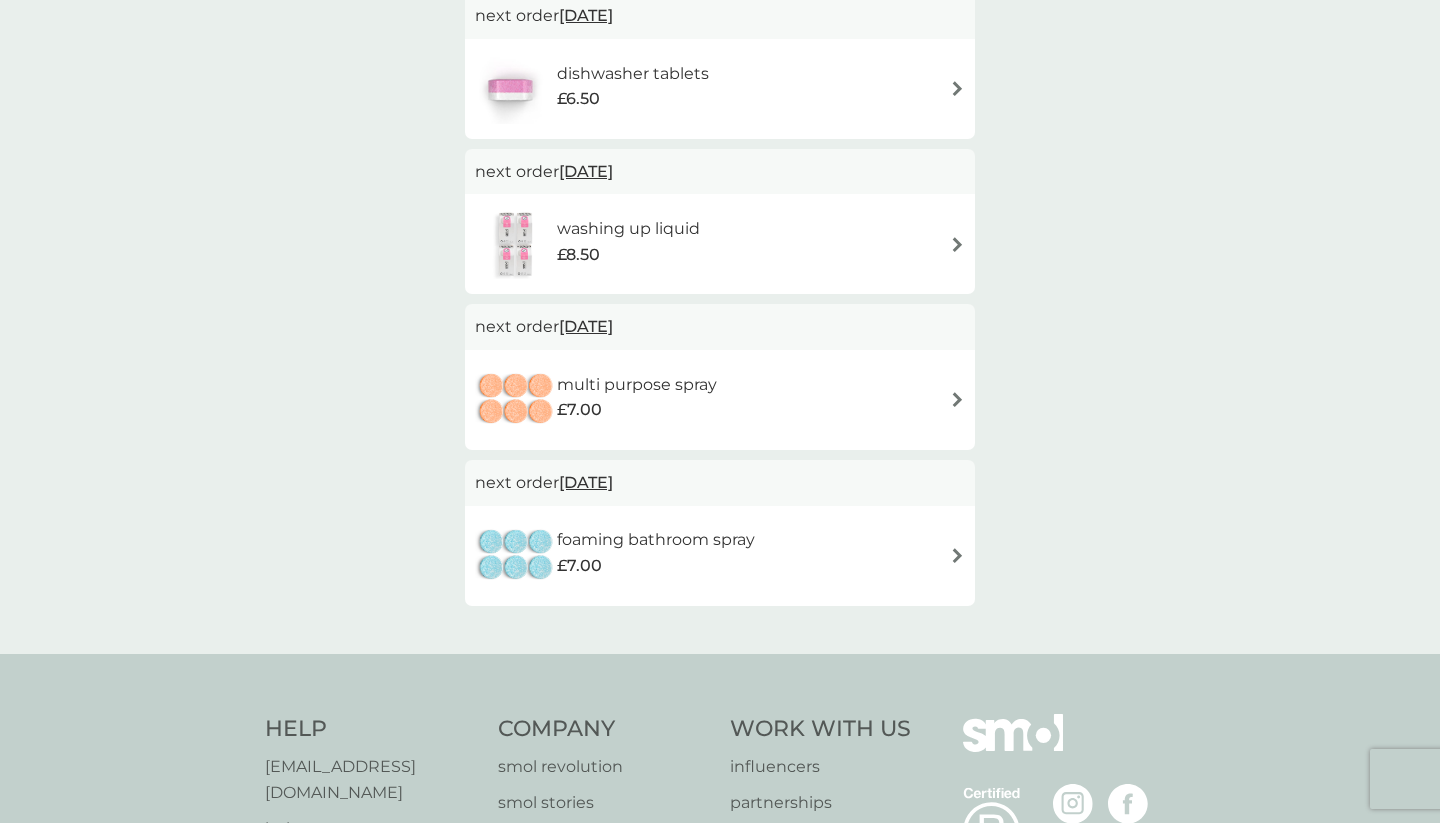 click at bounding box center [957, 399] 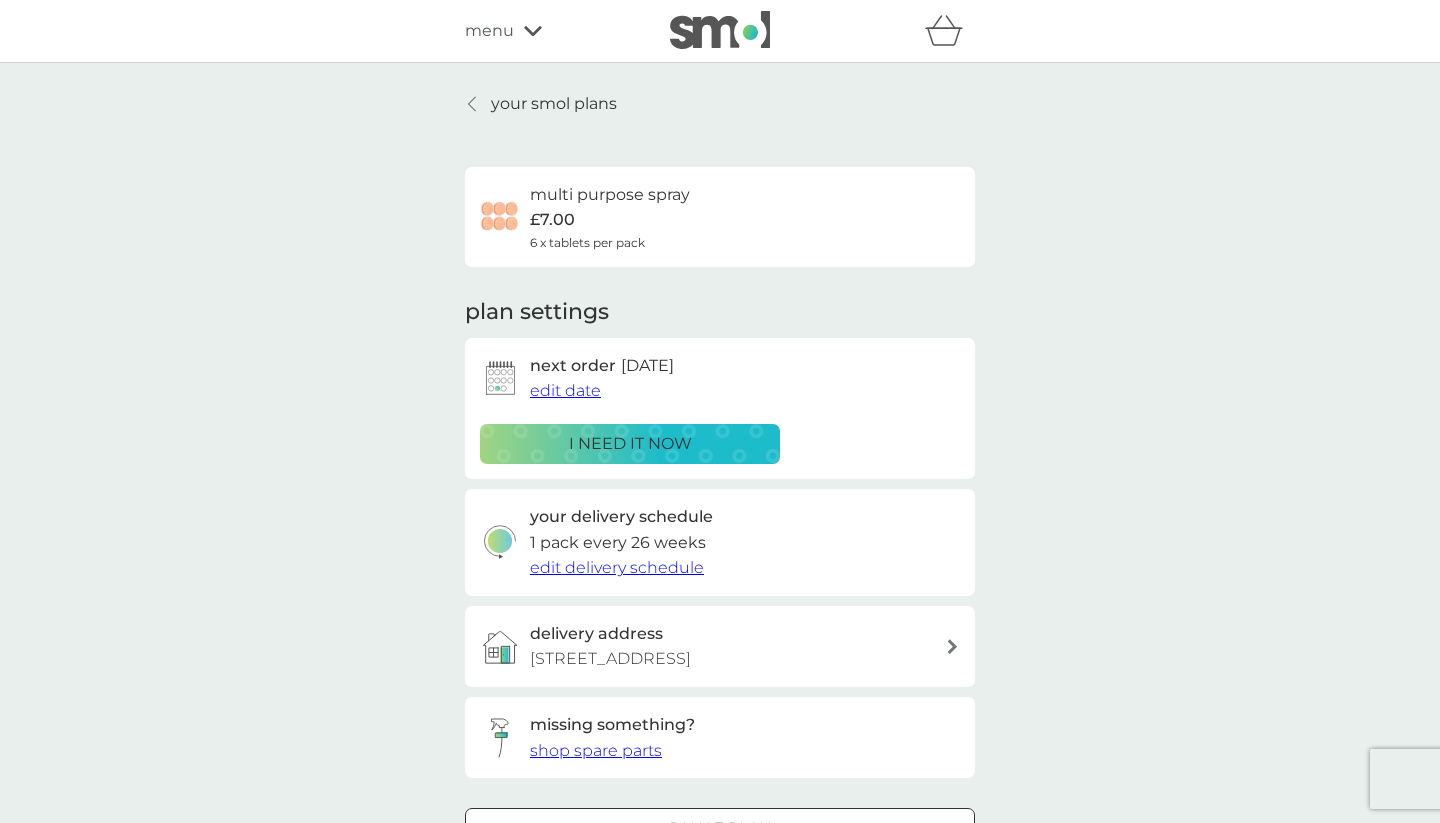 click on "edit date" at bounding box center (565, 390) 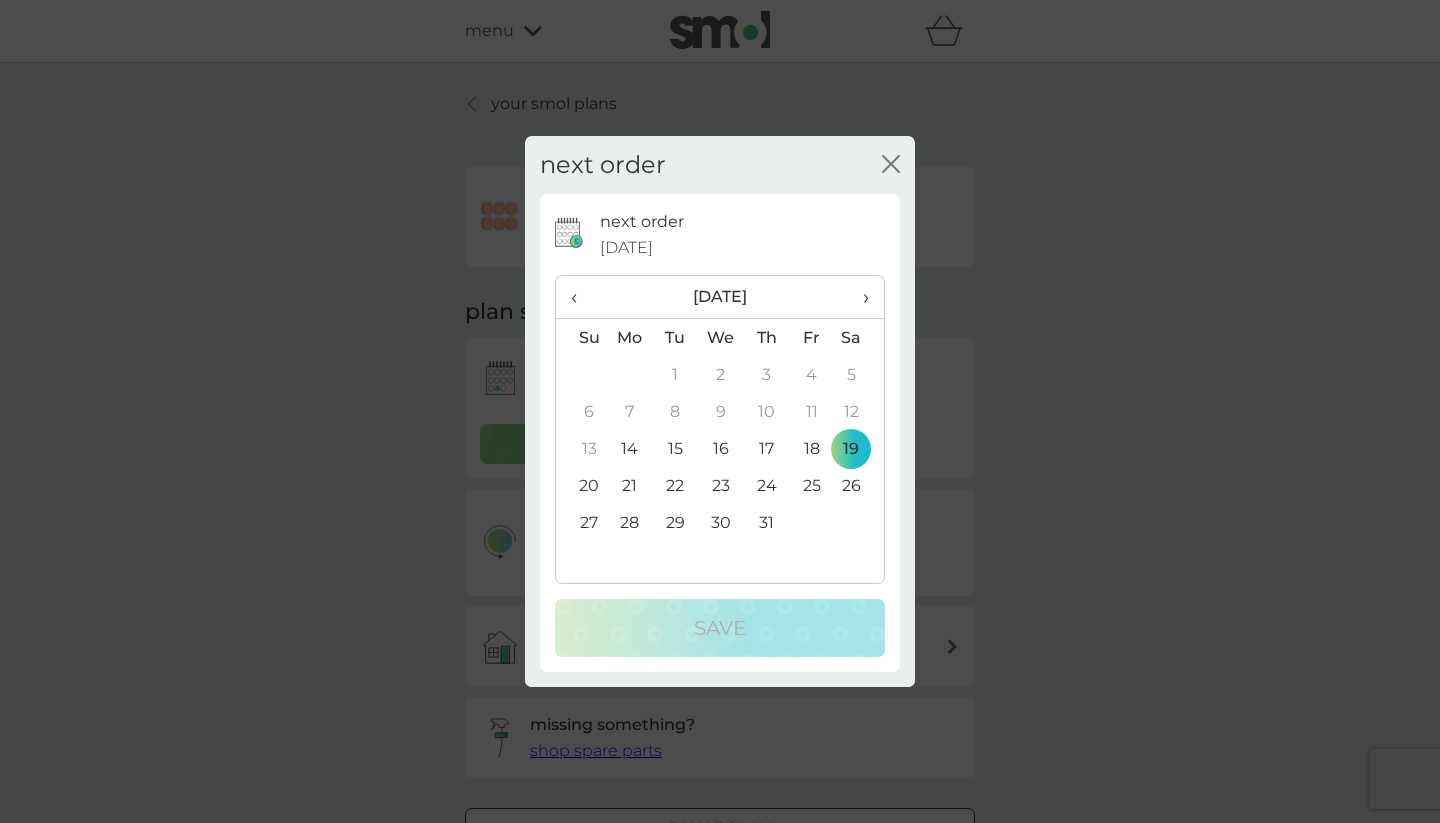 click on "›" at bounding box center [859, 297] 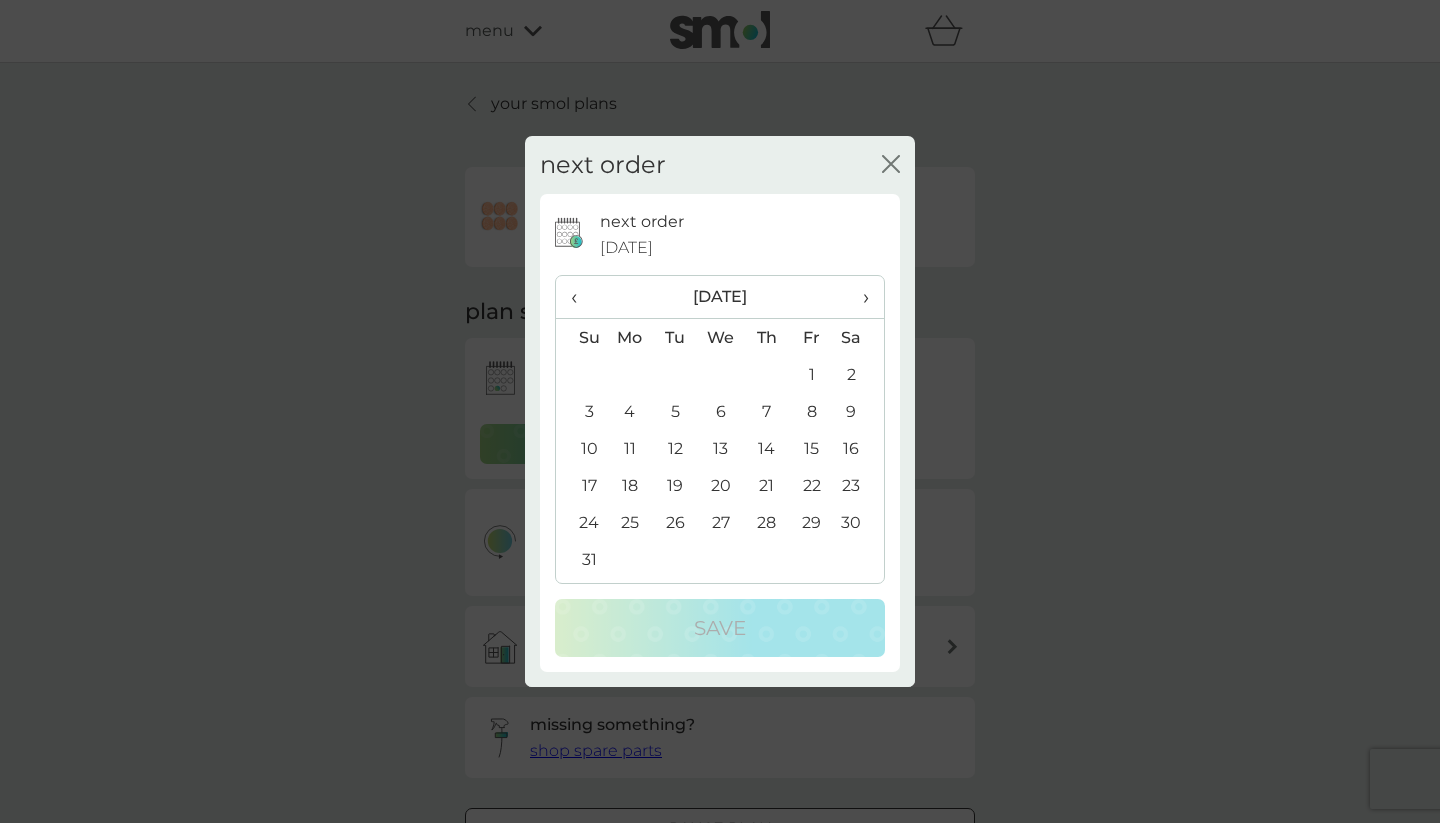 click on "›" at bounding box center (859, 297) 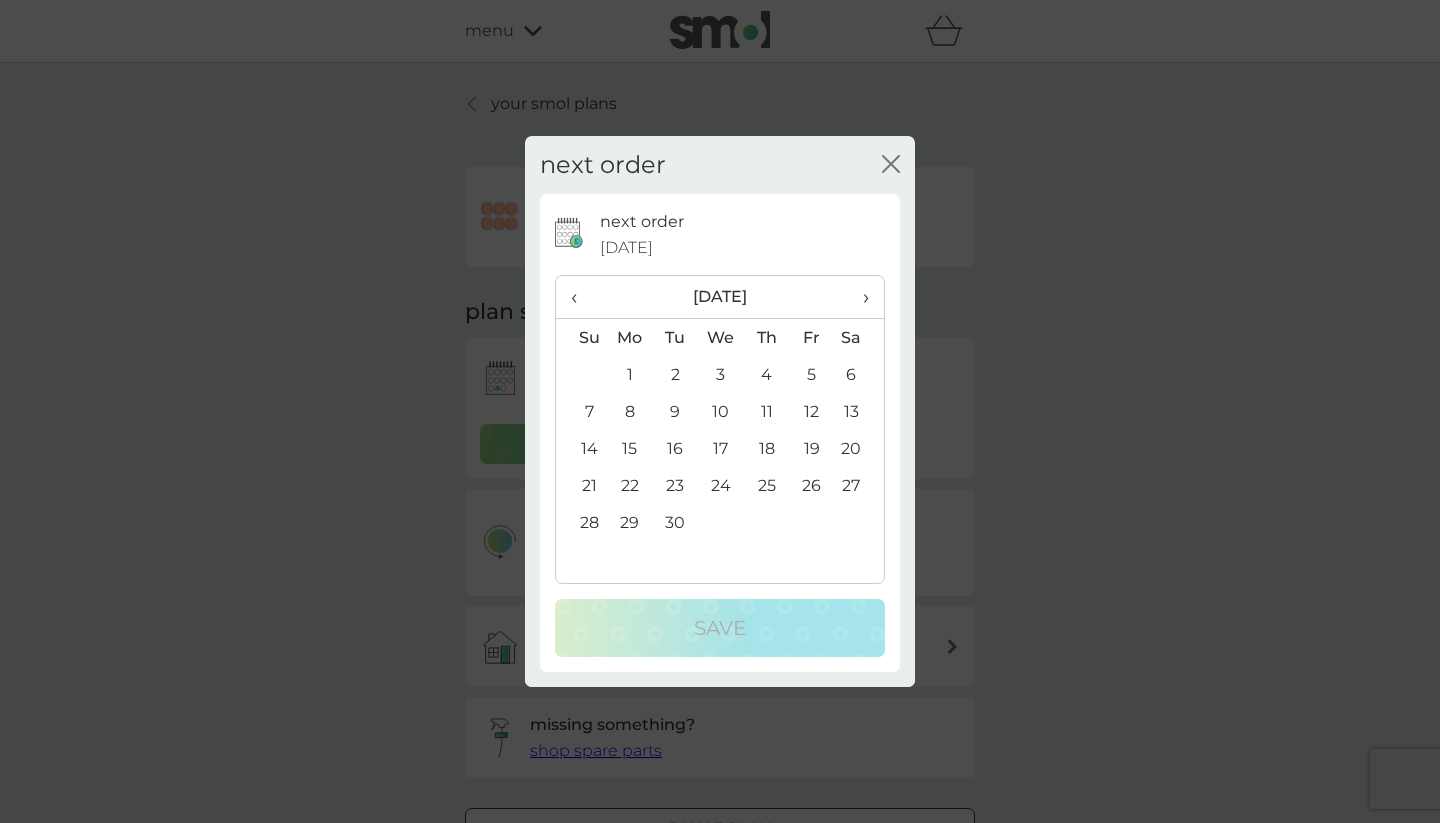 click on "19" at bounding box center [811, 448] 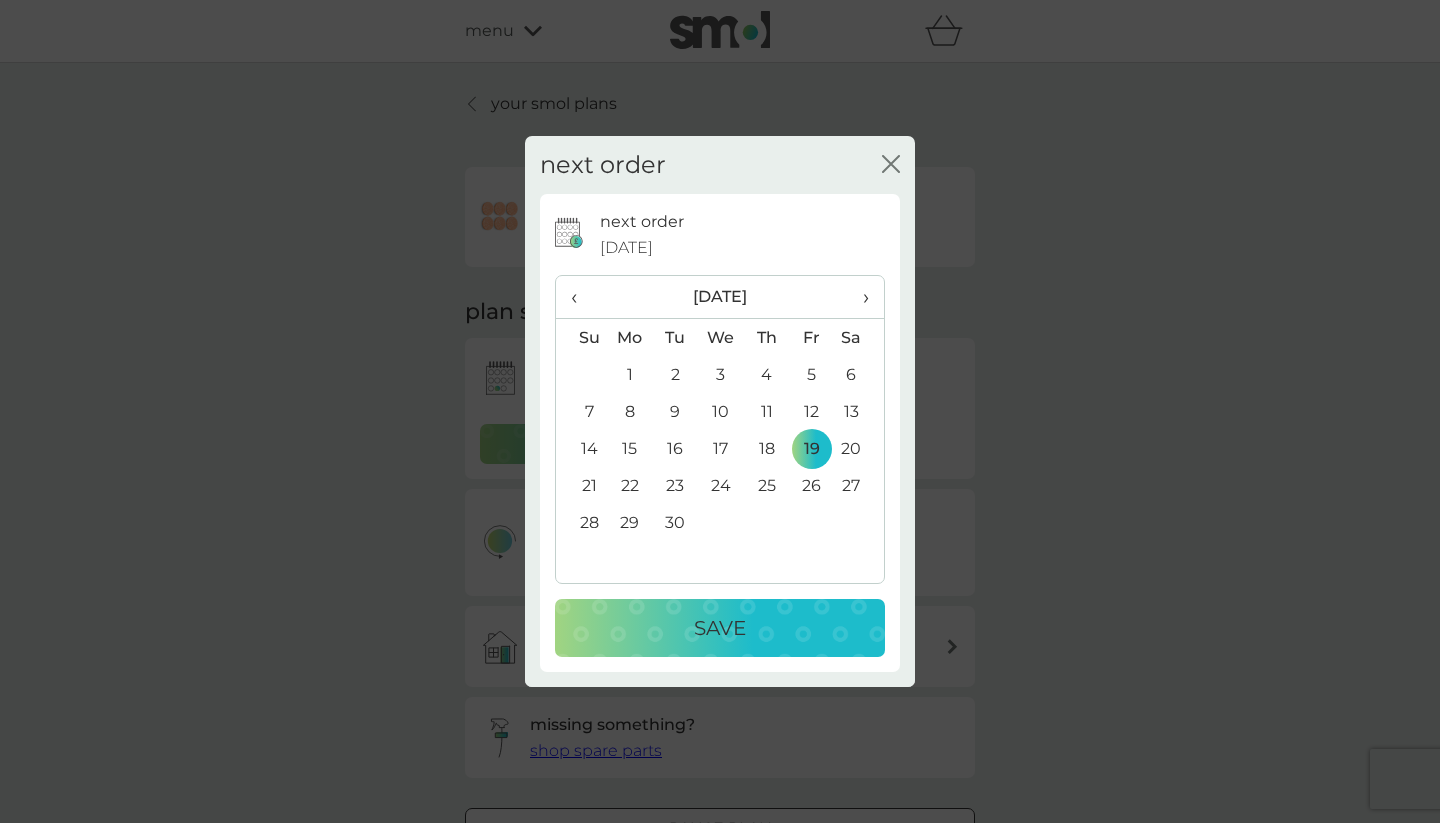 click on "Save" at bounding box center [720, 628] 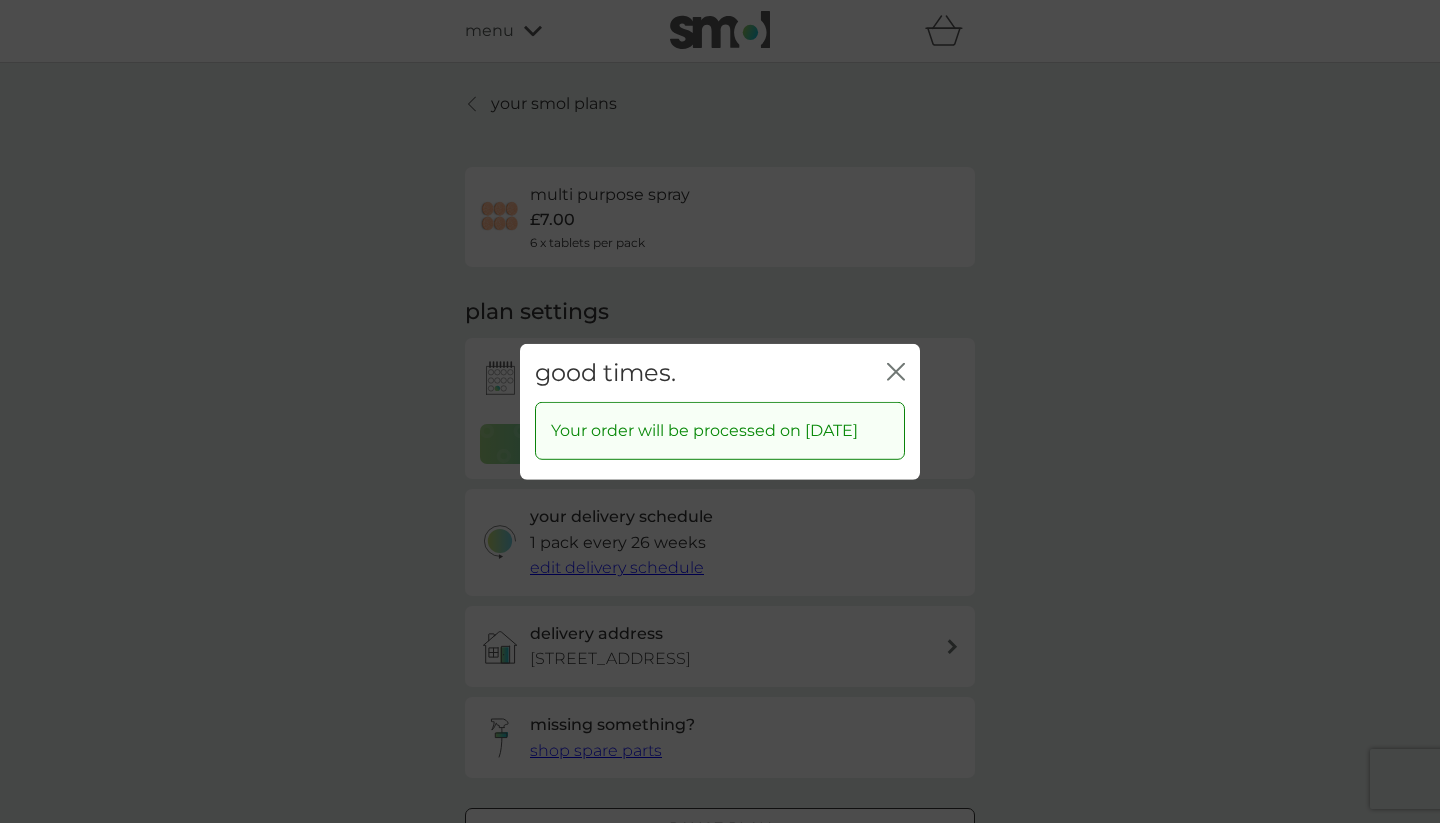 click on "close" 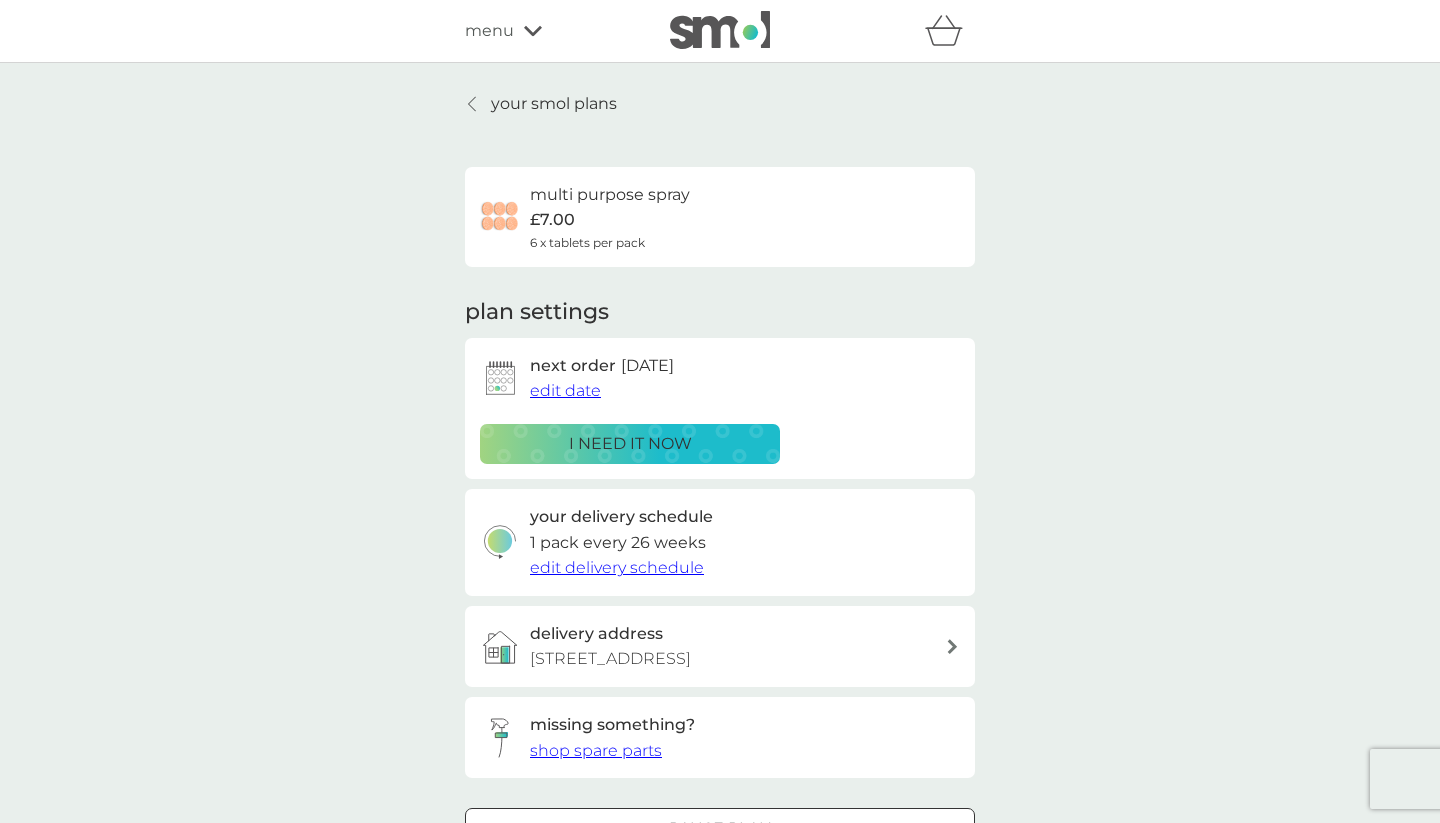 scroll, scrollTop: 0, scrollLeft: 0, axis: both 